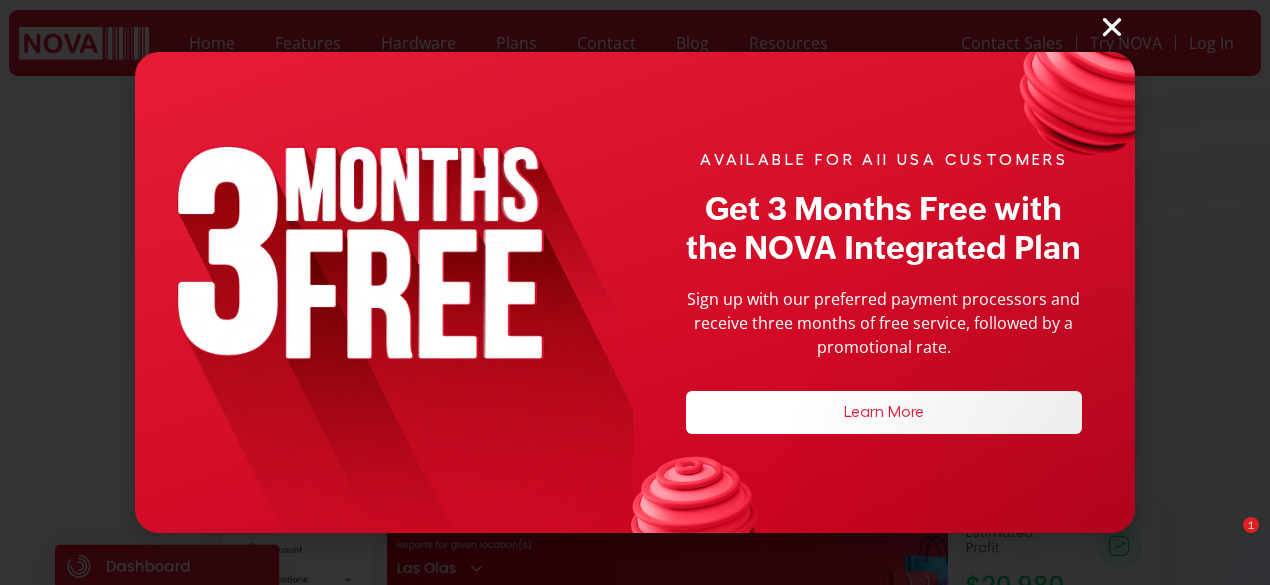 scroll, scrollTop: 0, scrollLeft: 0, axis: both 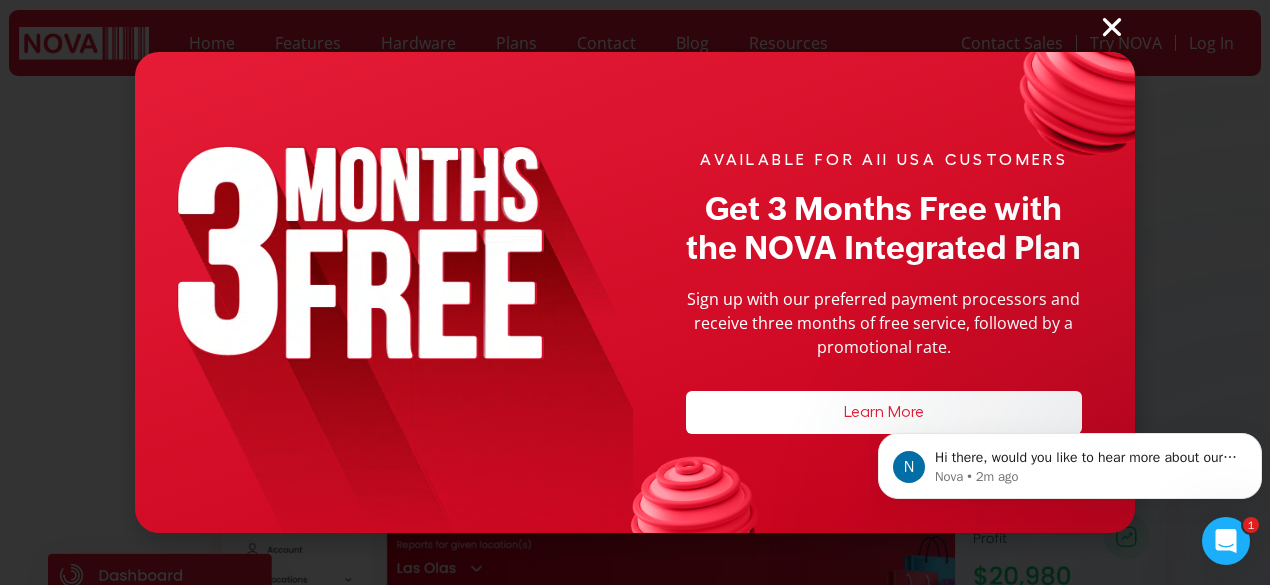 click at bounding box center [1112, 27] 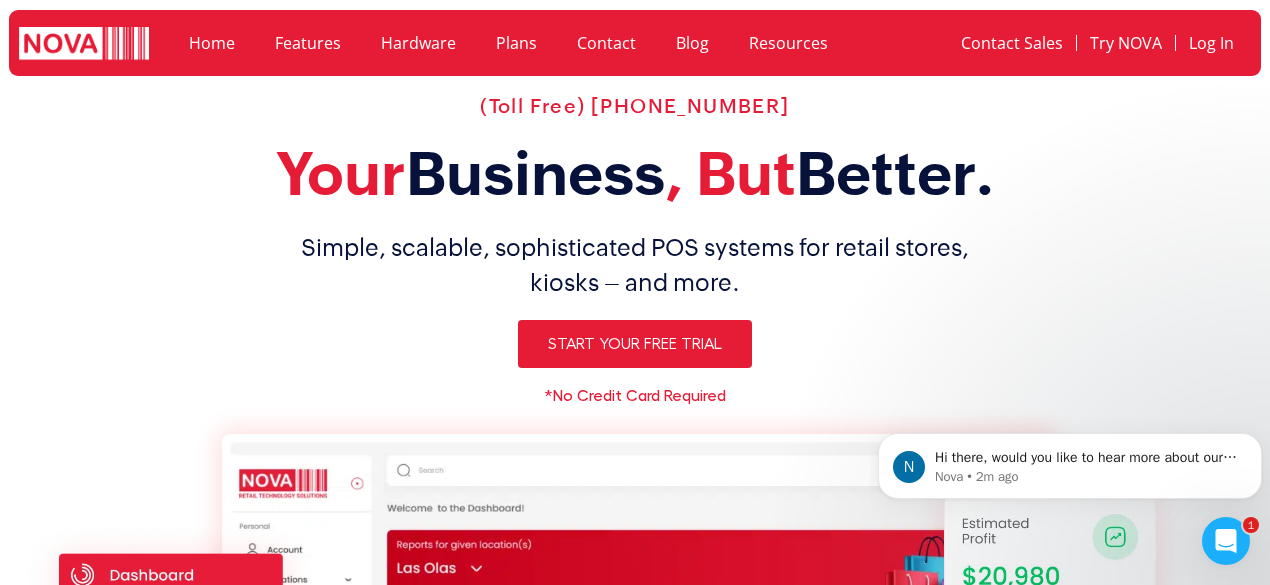 click on "Hardware" 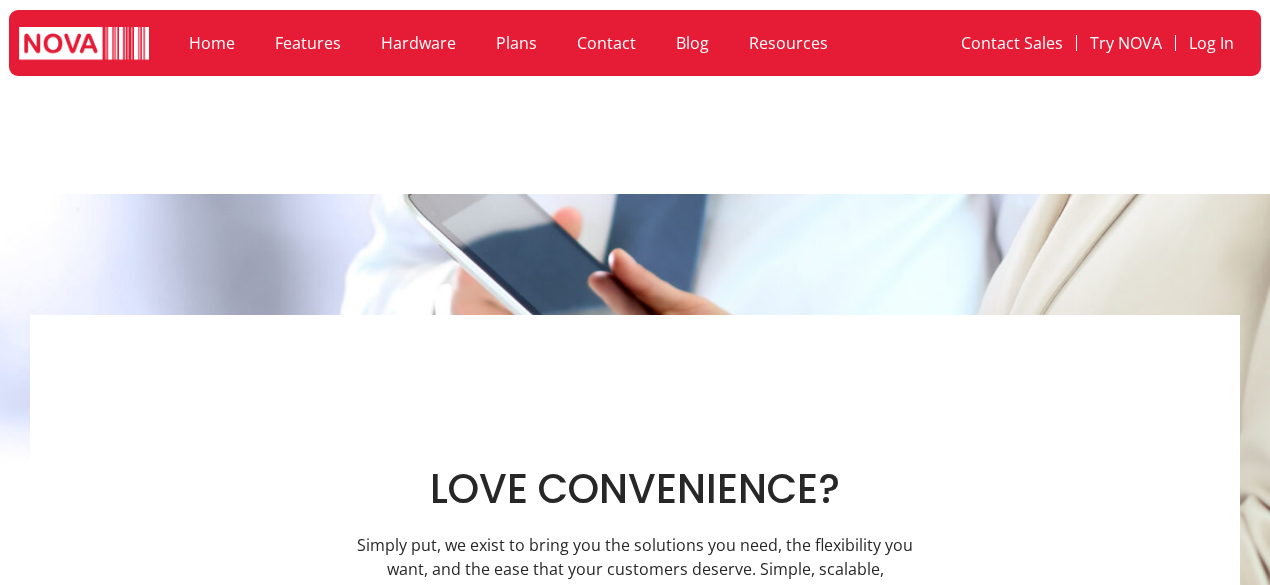 scroll, scrollTop: 0, scrollLeft: 0, axis: both 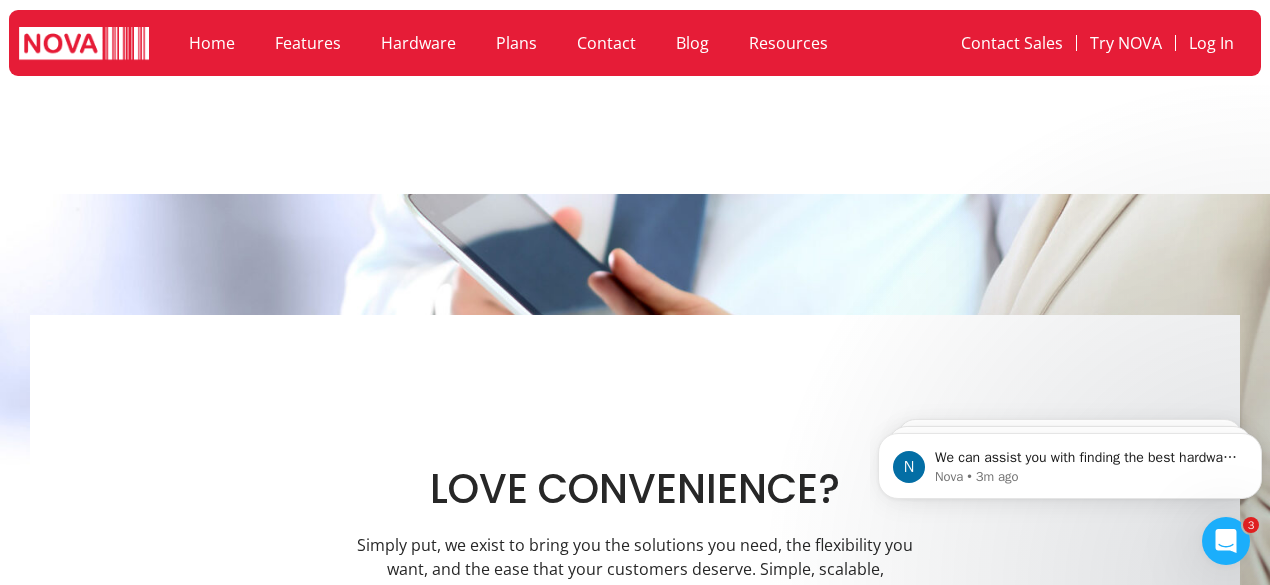 click on "Hardware" 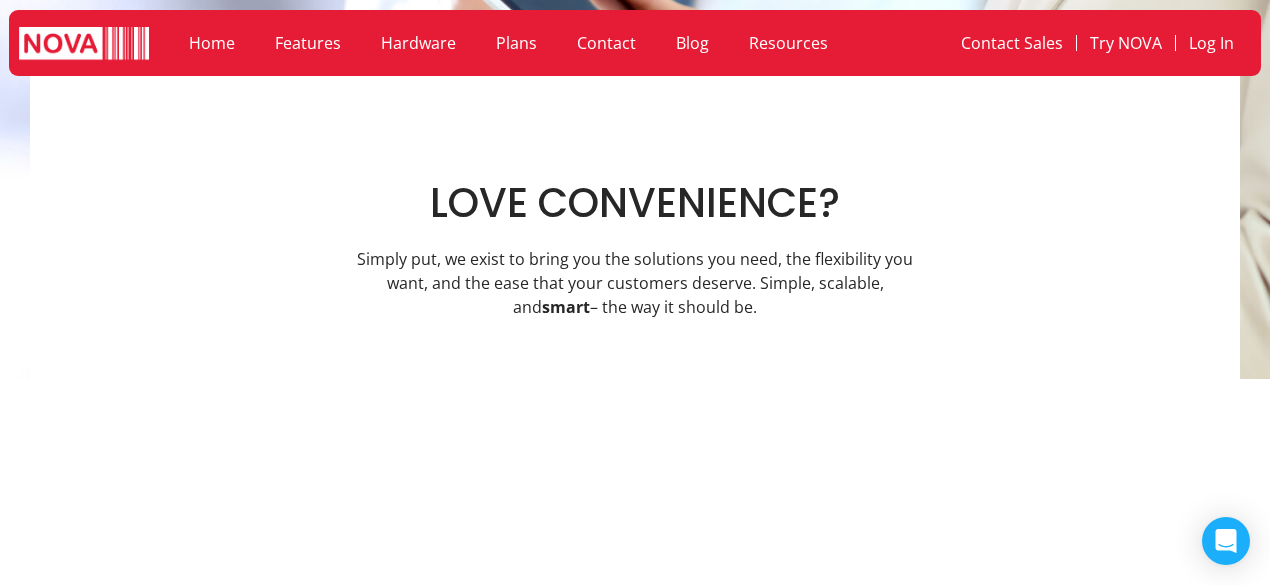scroll, scrollTop: 400, scrollLeft: 0, axis: vertical 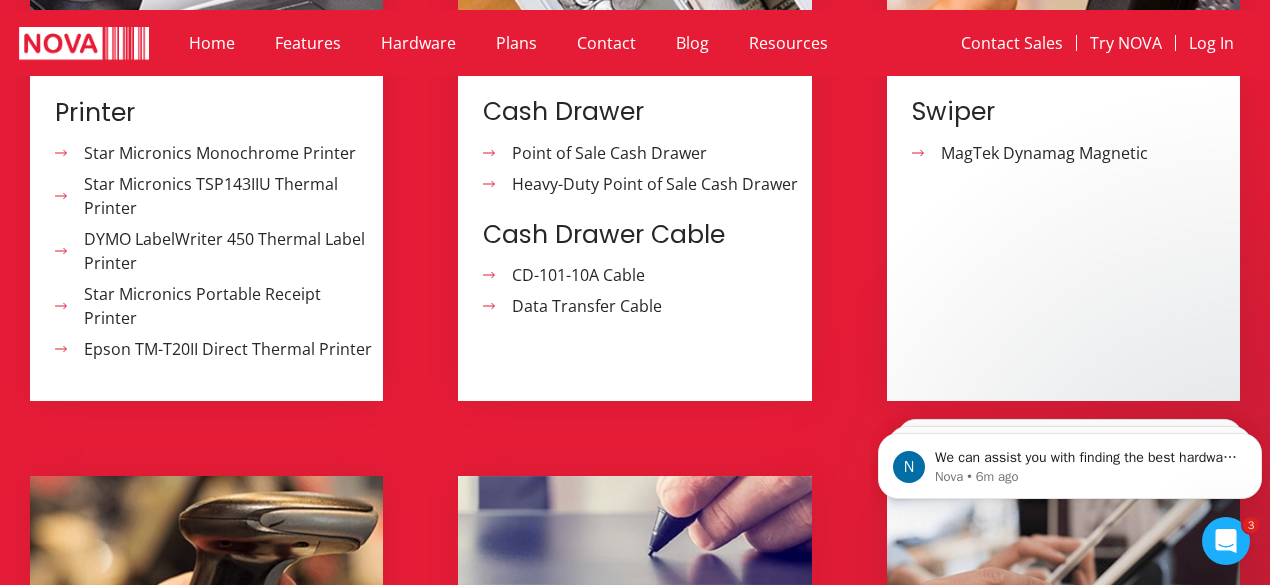 click on "Hardware" 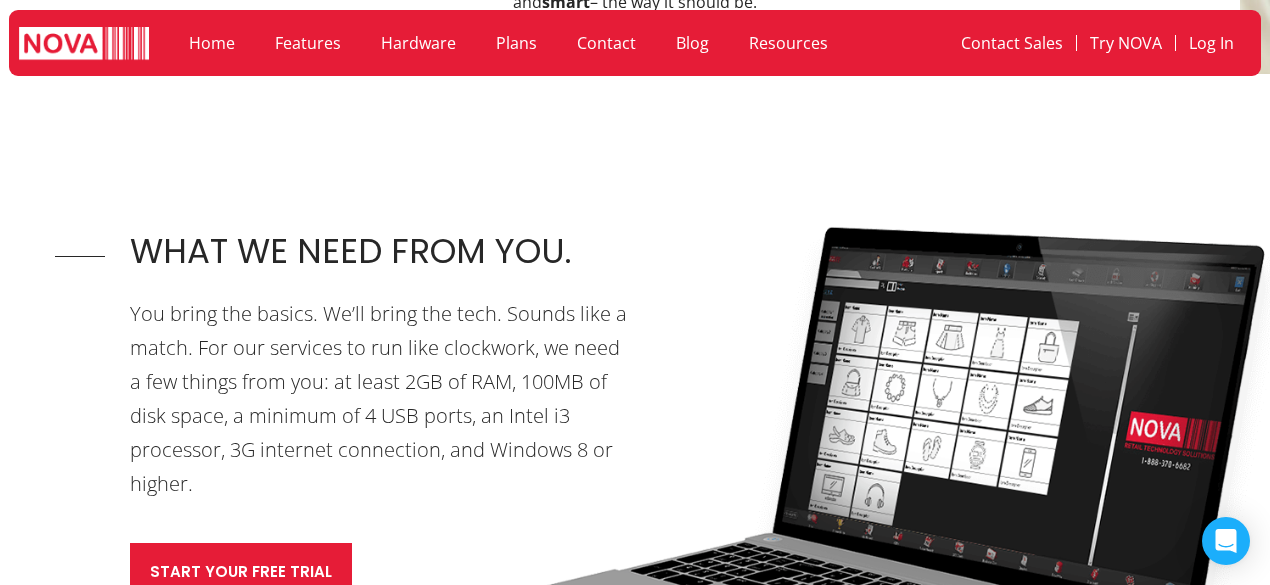 scroll, scrollTop: 800, scrollLeft: 0, axis: vertical 